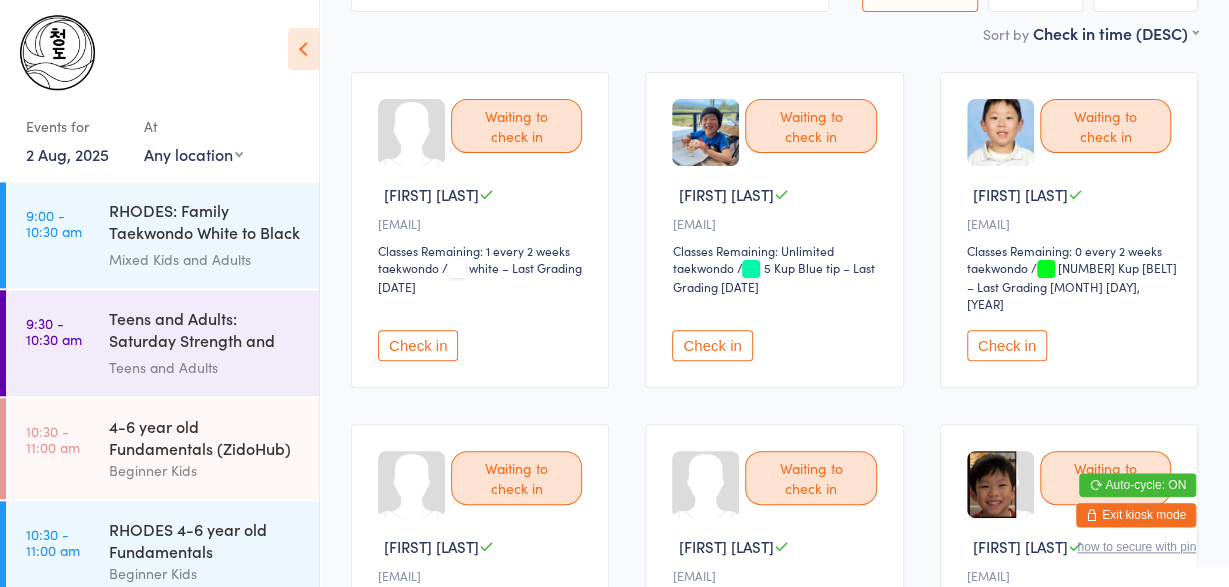 scroll, scrollTop: 167, scrollLeft: 0, axis: vertical 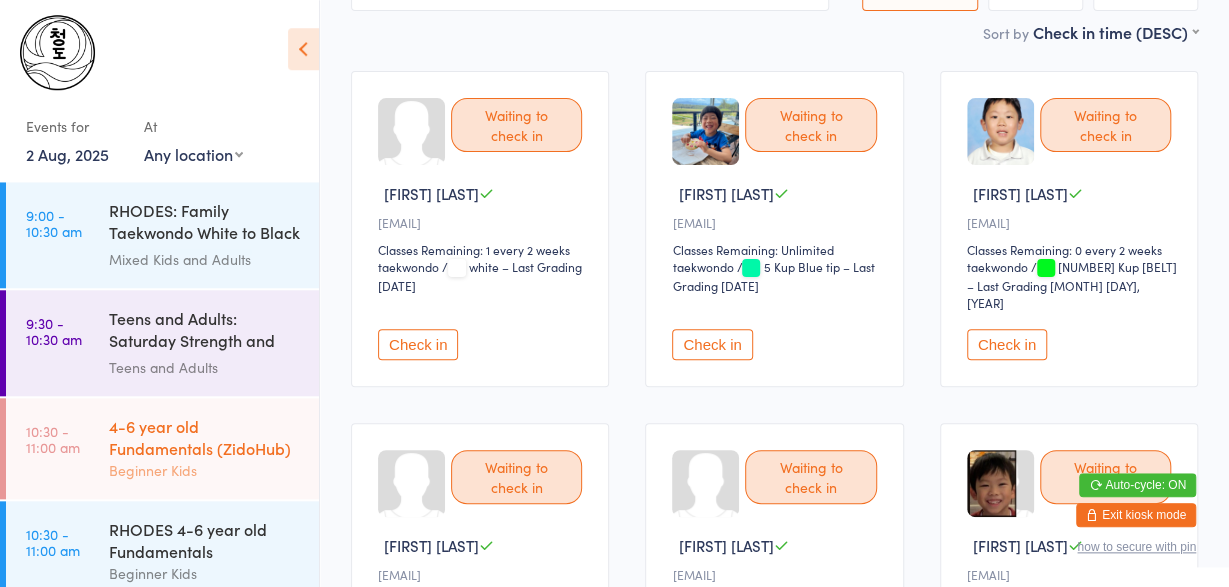 click on "4-6 year old Fundamentals (ZidoHub)" at bounding box center [205, 437] 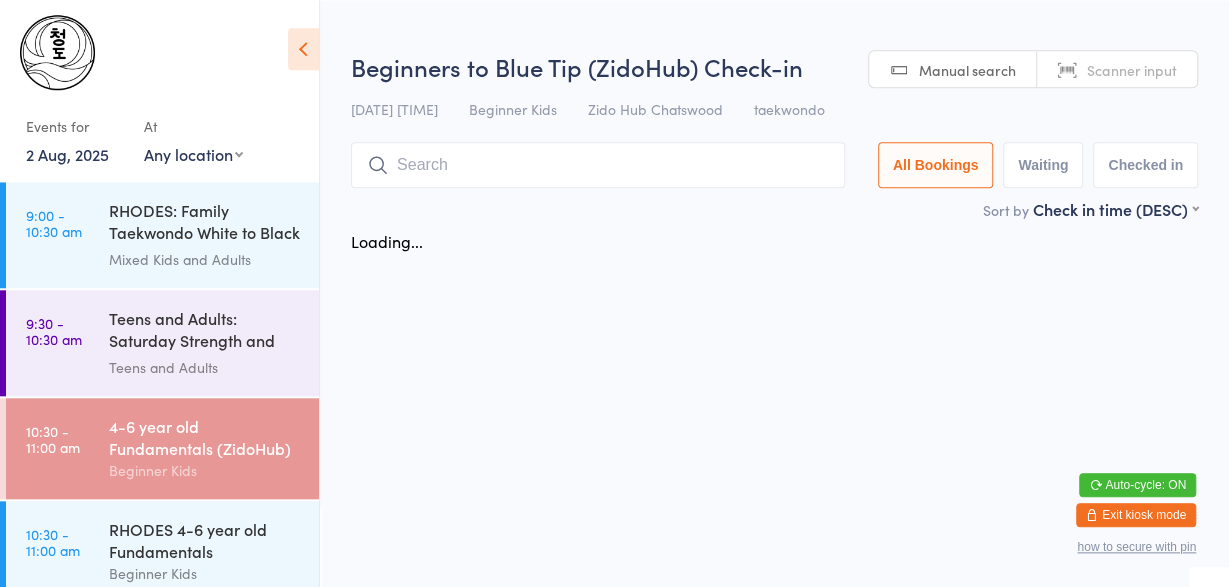 scroll, scrollTop: 0, scrollLeft: 0, axis: both 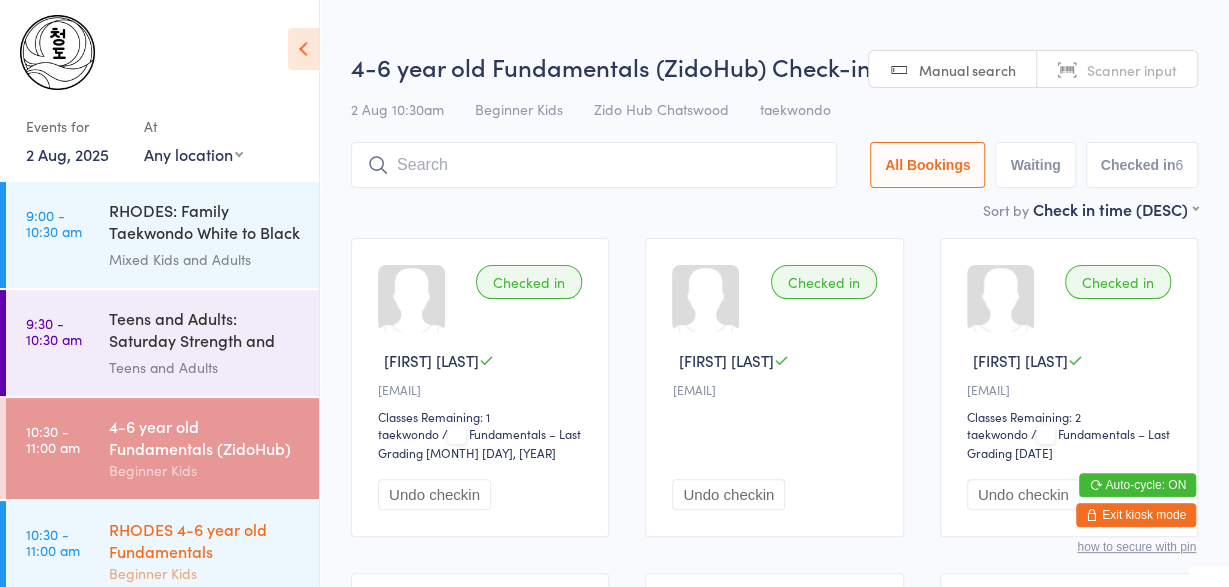 click on "RHODES 4-6 year old Fundamentals" at bounding box center (205, 540) 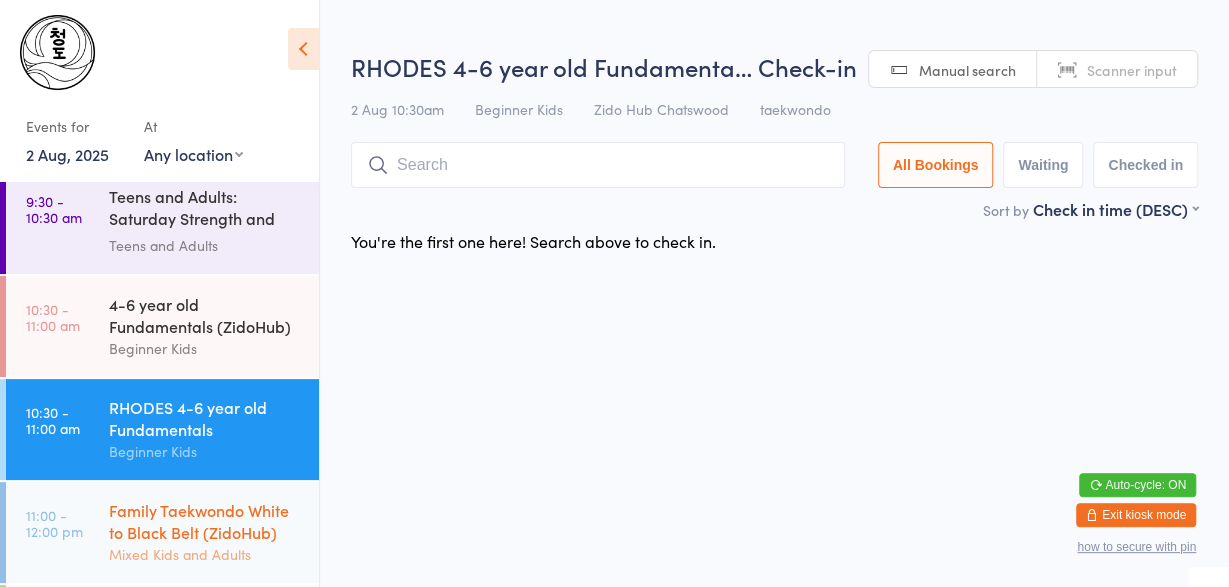 click on "Family Taekwondo White to Black Belt (ZidoHub)" at bounding box center [205, 521] 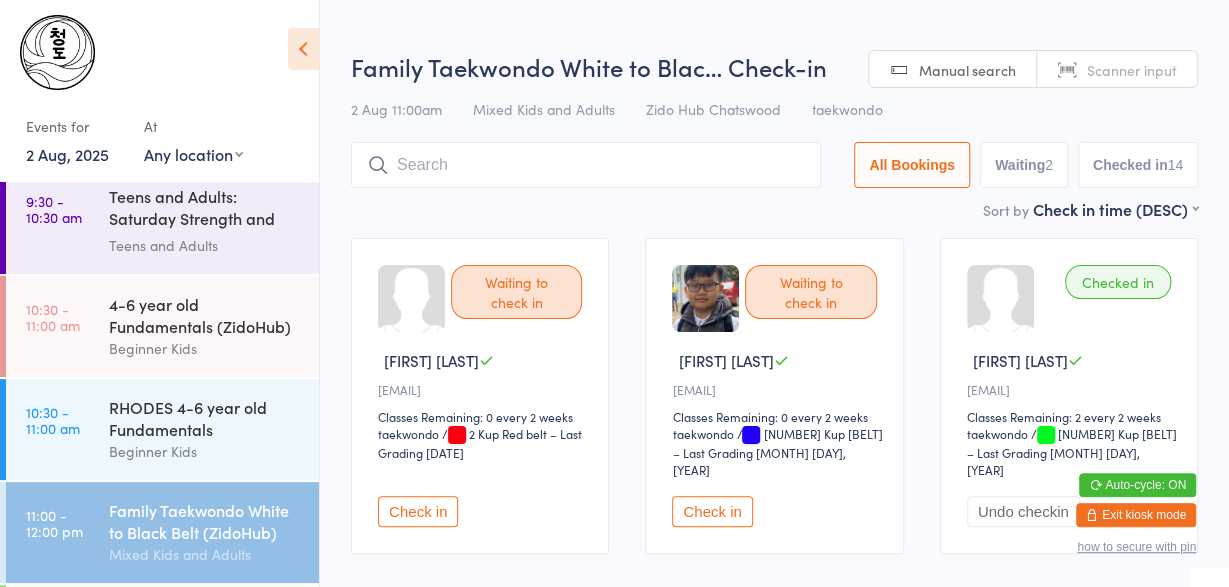 scroll, scrollTop: 156, scrollLeft: 0, axis: vertical 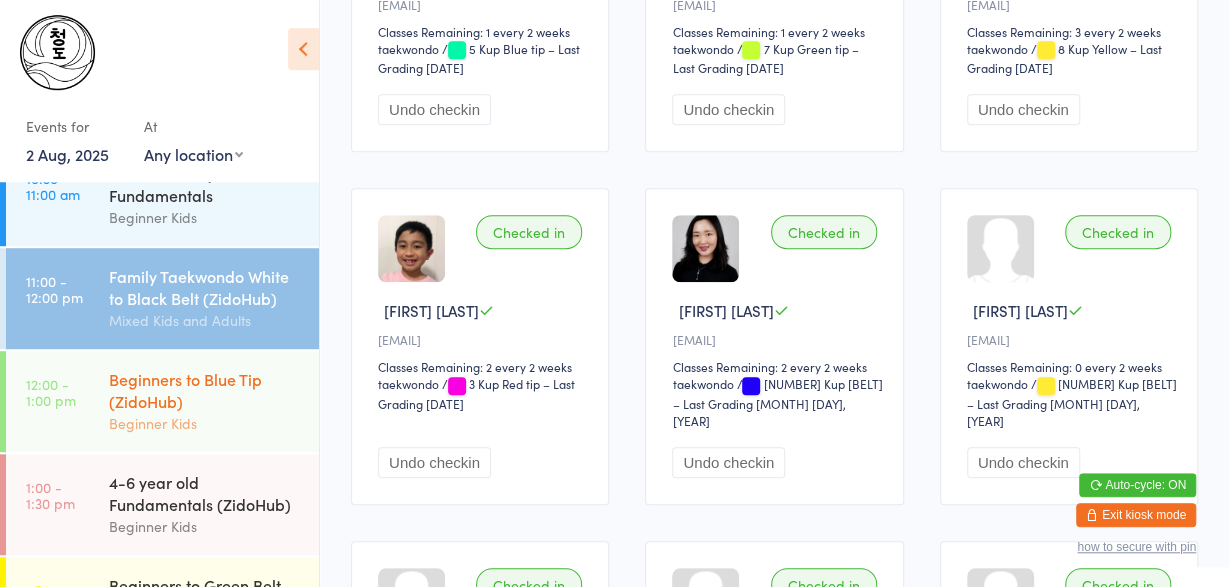 click on "Beginners to Blue Tip (ZidoHub)" at bounding box center (205, 390) 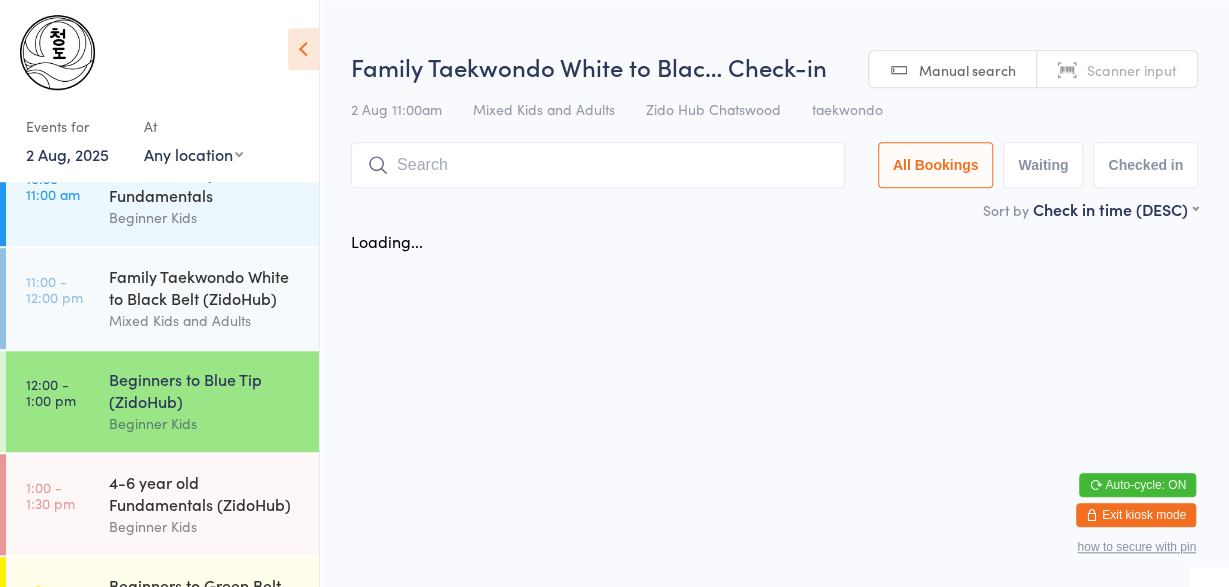 scroll, scrollTop: 0, scrollLeft: 0, axis: both 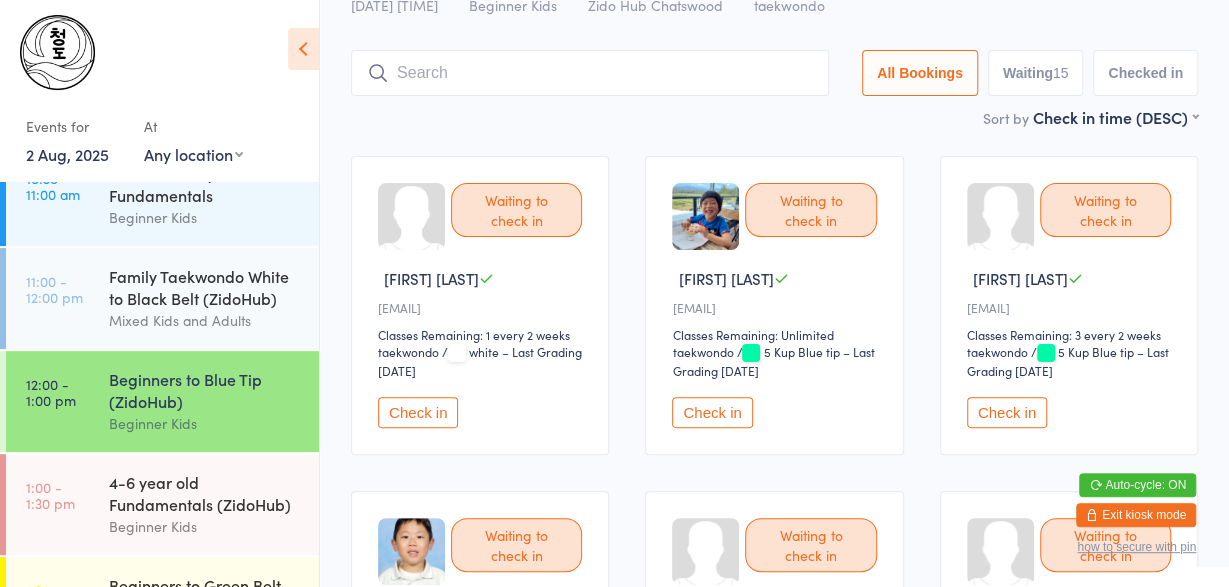click on "Waiting to check in [FIRST] [LAST] [EMAIL] Classes Remaining: 1 every 2 weeks taekwondo taekwondo / [BELT] – Last Grading [MONTH] [DAY], [YEAR] Check in" at bounding box center (480, 305) 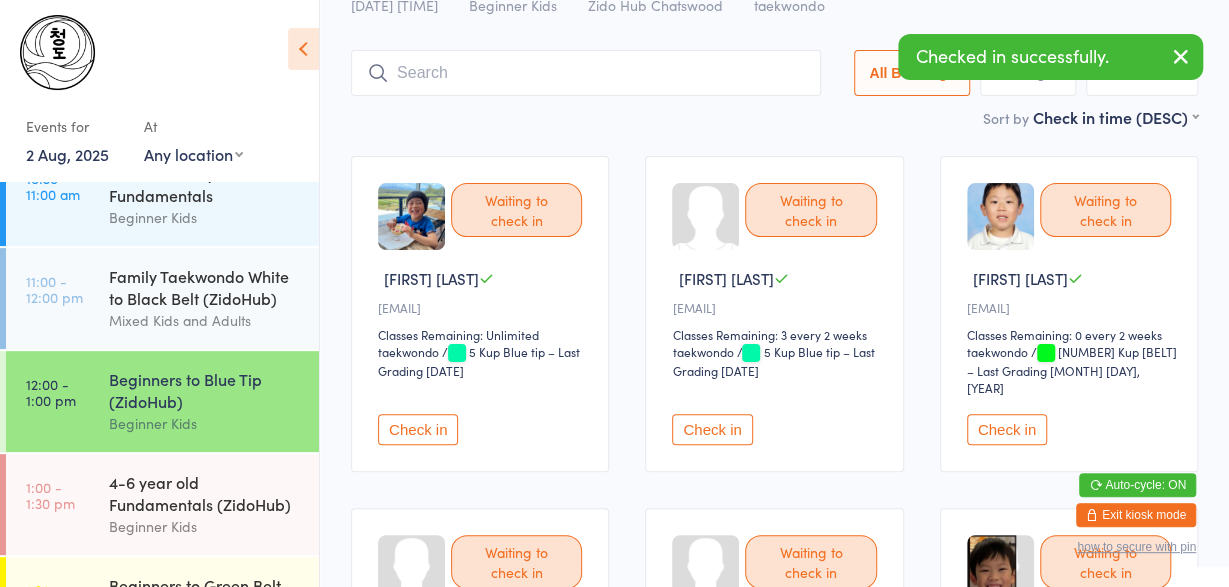 click on "Check in" at bounding box center (418, 429) 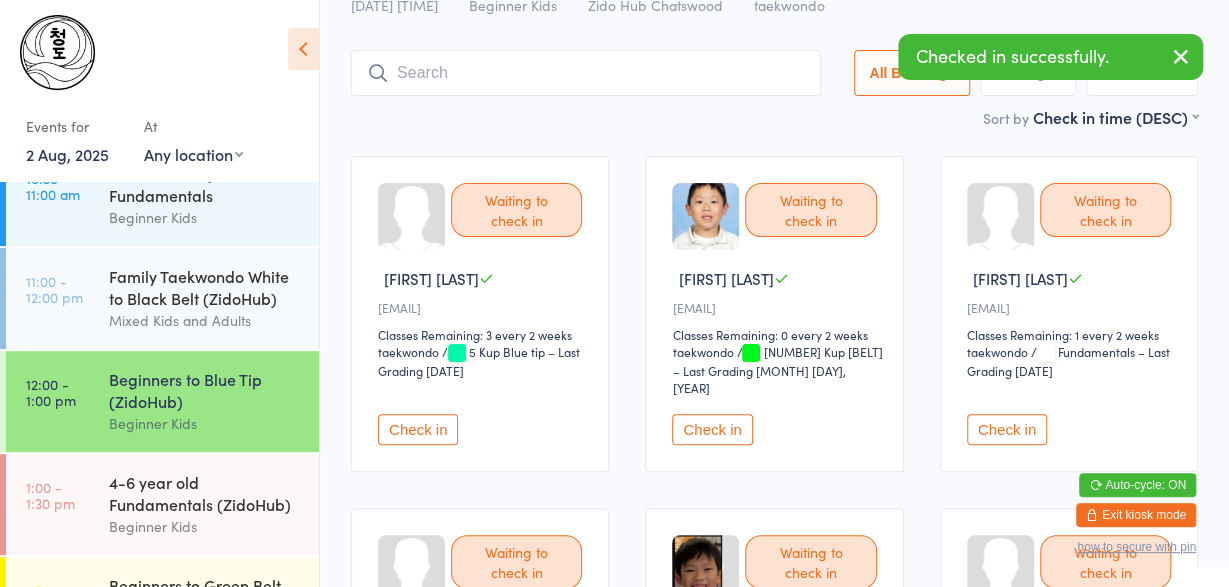 click on "Check in" at bounding box center [418, 429] 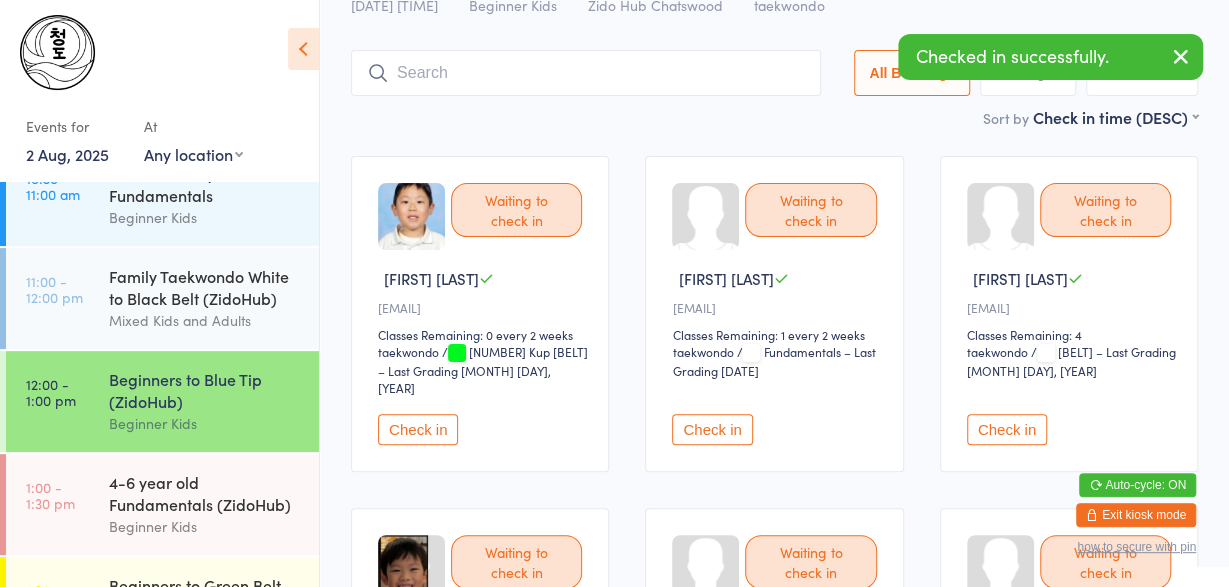 click on "Check in" at bounding box center [418, 429] 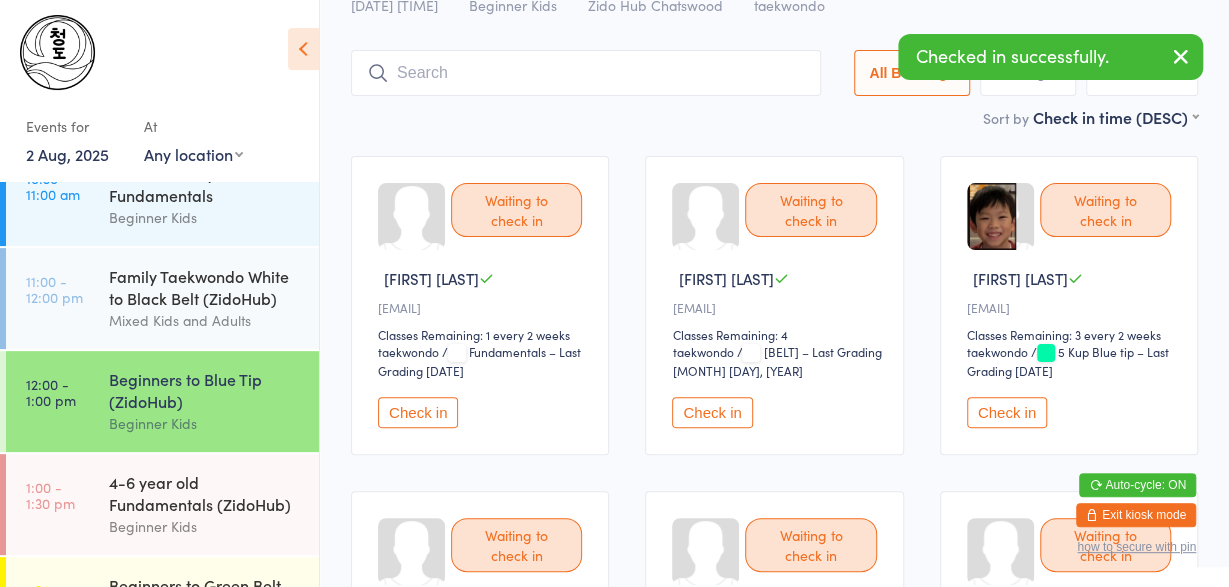 click on "Check in" at bounding box center (418, 412) 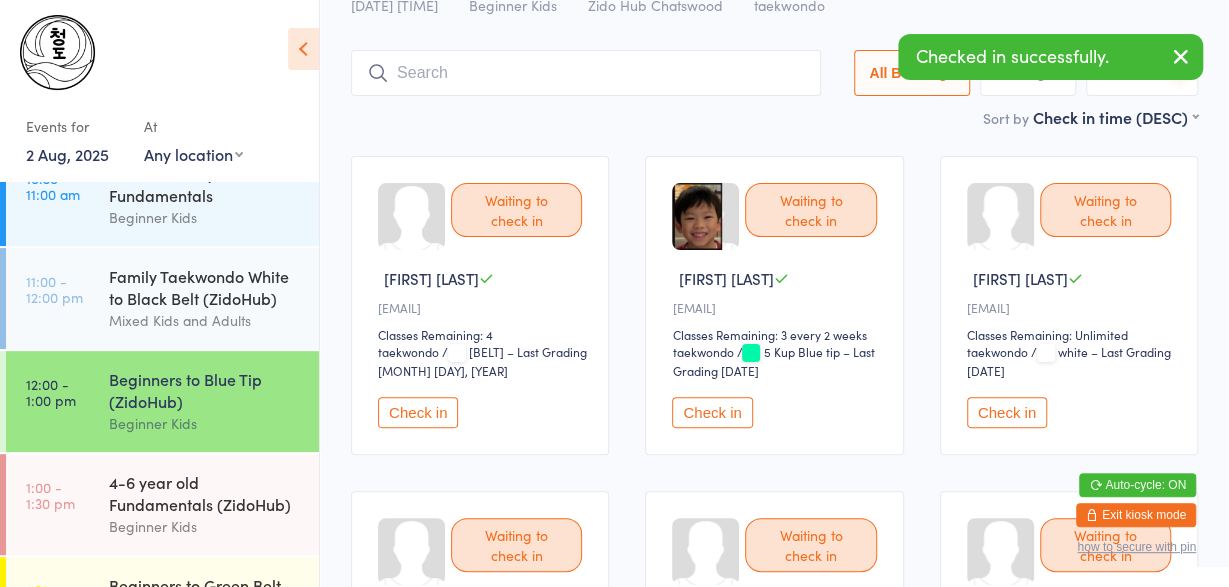 click on "Check in" at bounding box center (418, 412) 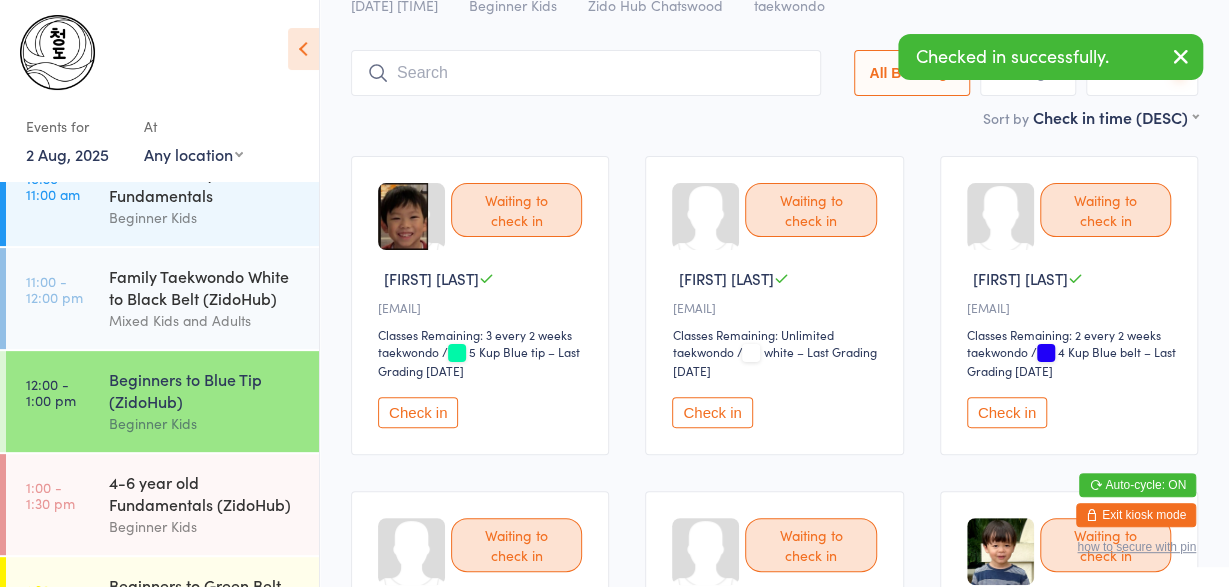 click on "Check in" at bounding box center (418, 412) 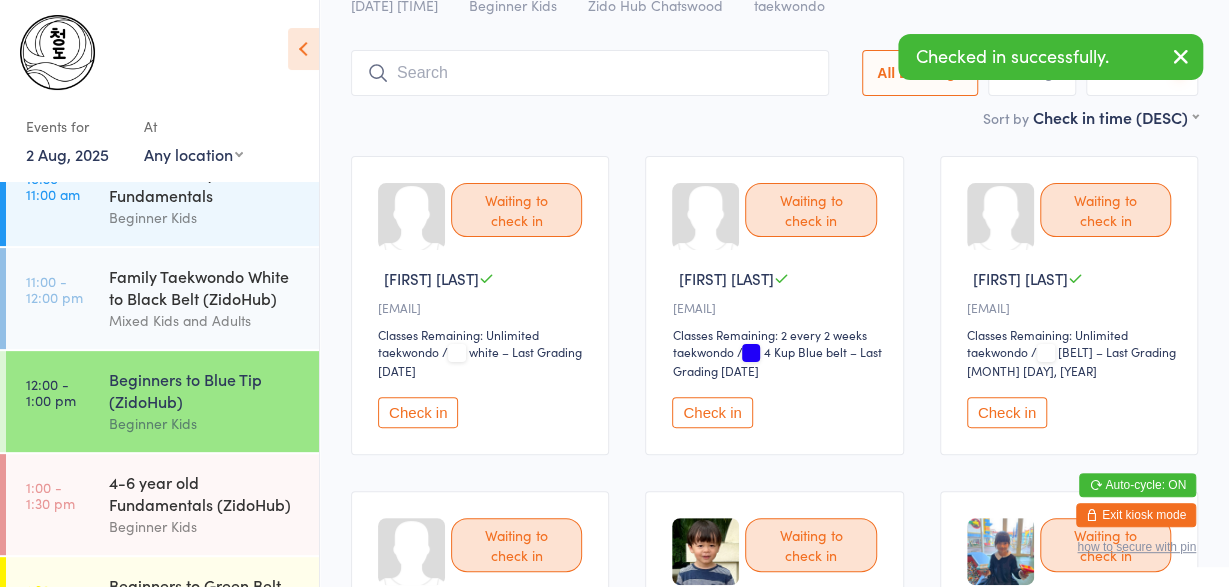 click on "Check in" at bounding box center (418, 412) 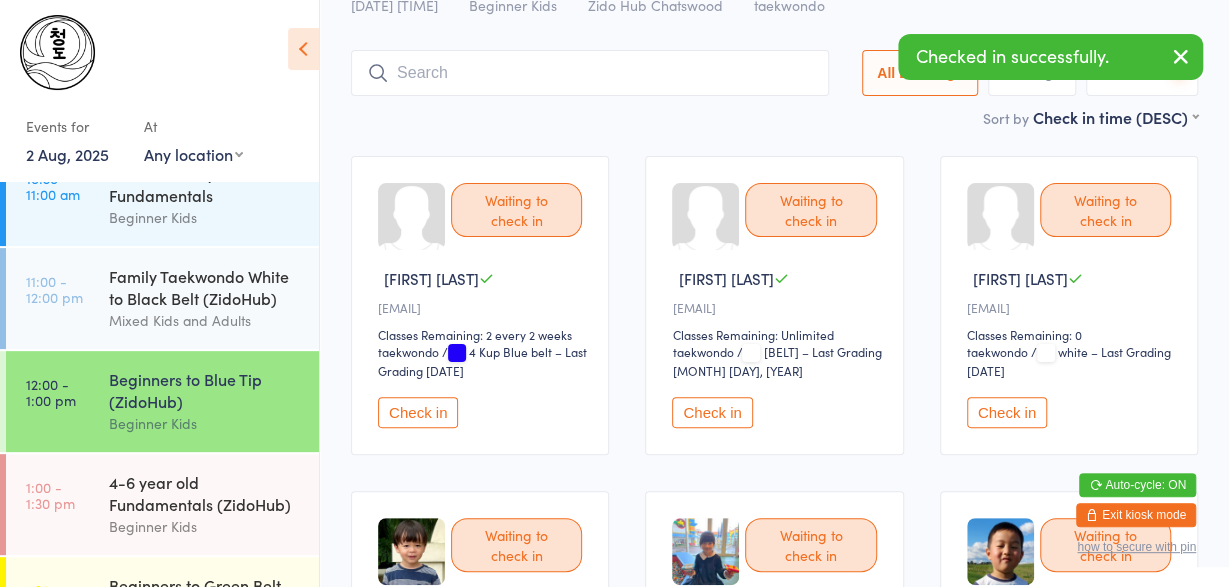 click on "Check in" at bounding box center [418, 412] 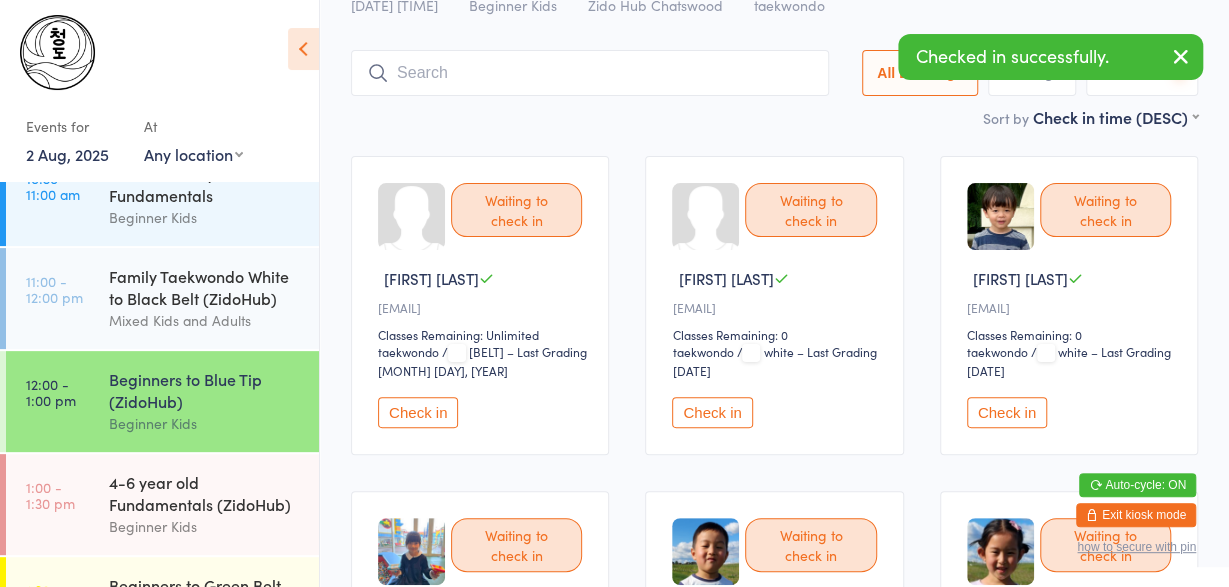 click on "Check in" at bounding box center [418, 412] 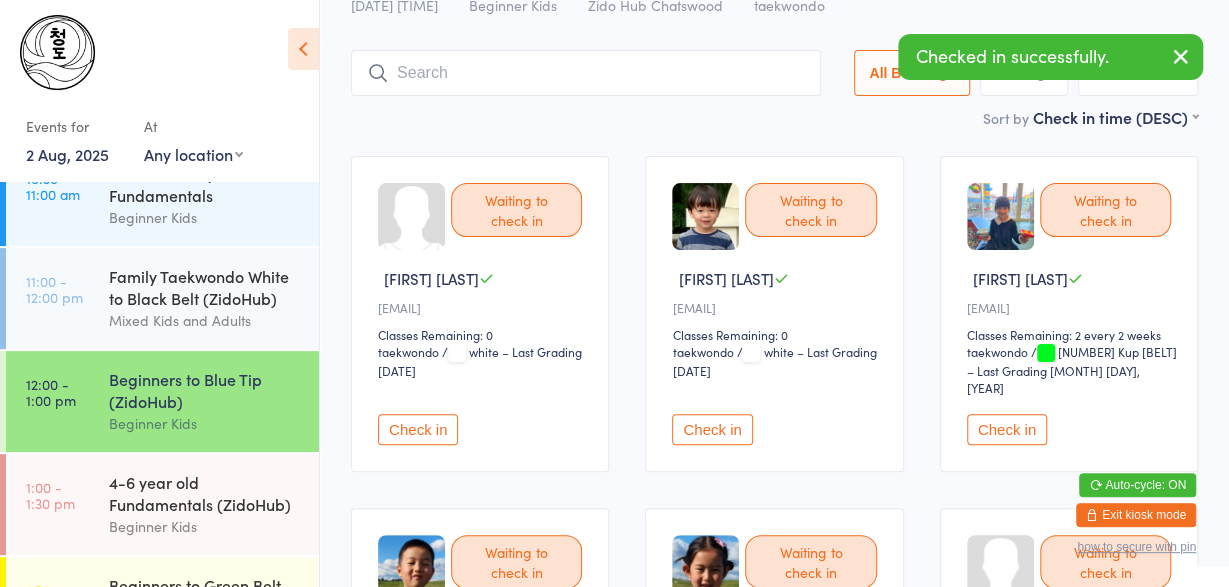 click on "Check in" at bounding box center [418, 429] 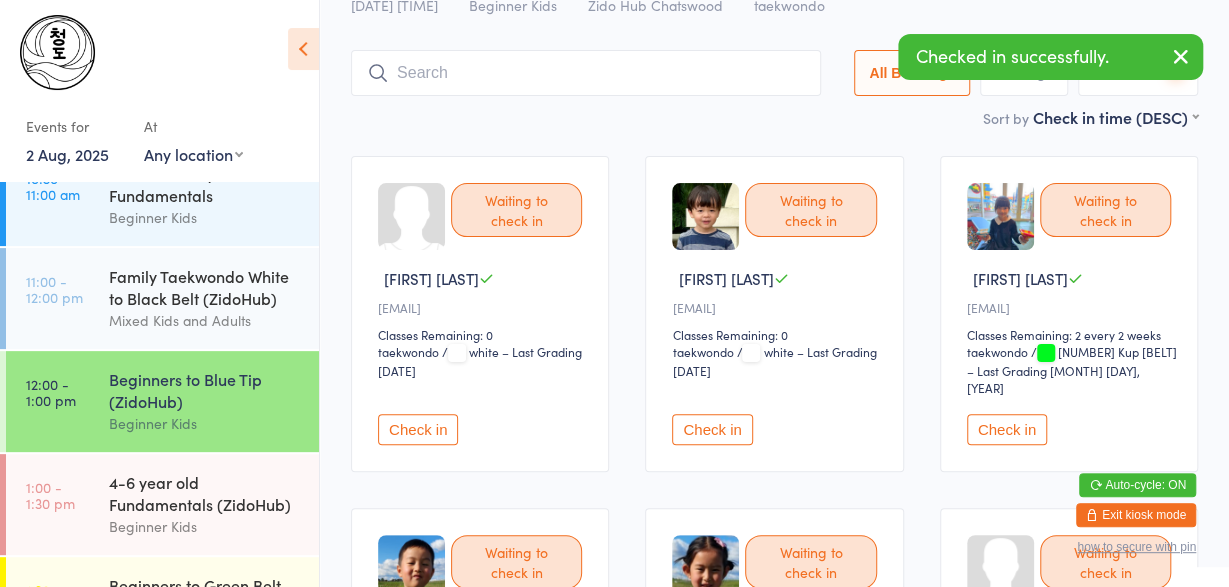 click on "Check in" at bounding box center (418, 429) 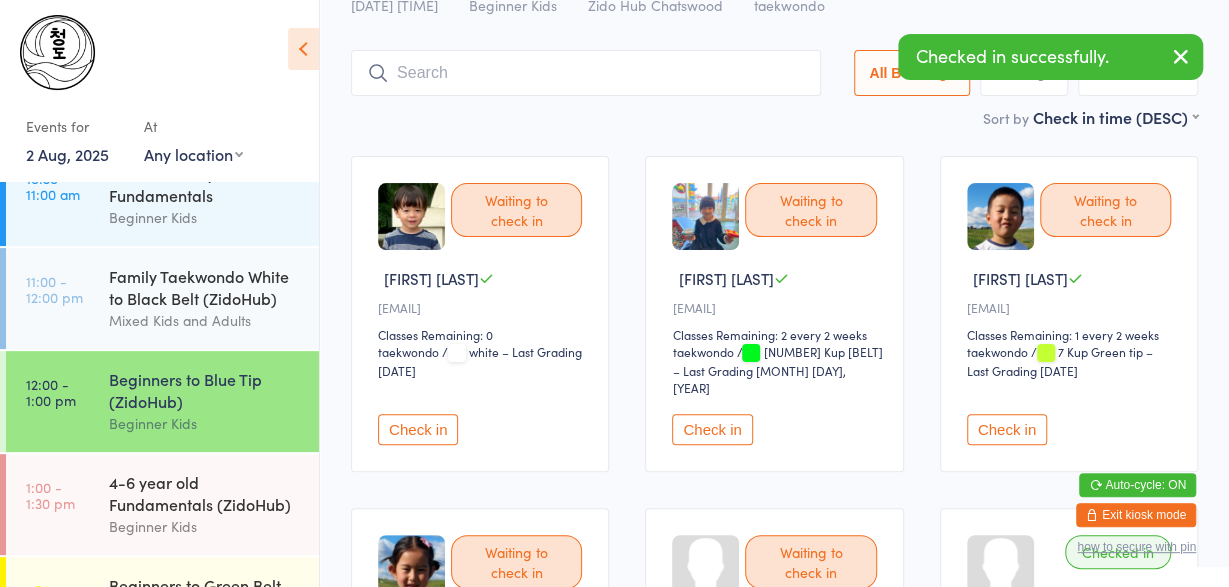 click on "Check in" at bounding box center (418, 429) 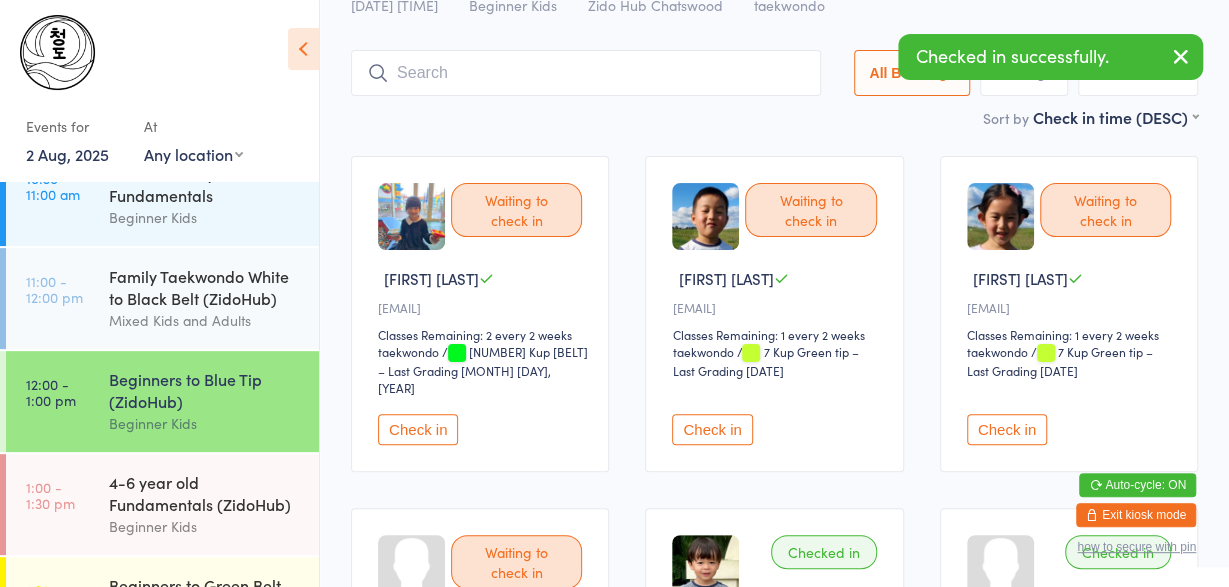 click on "Check in" at bounding box center [418, 429] 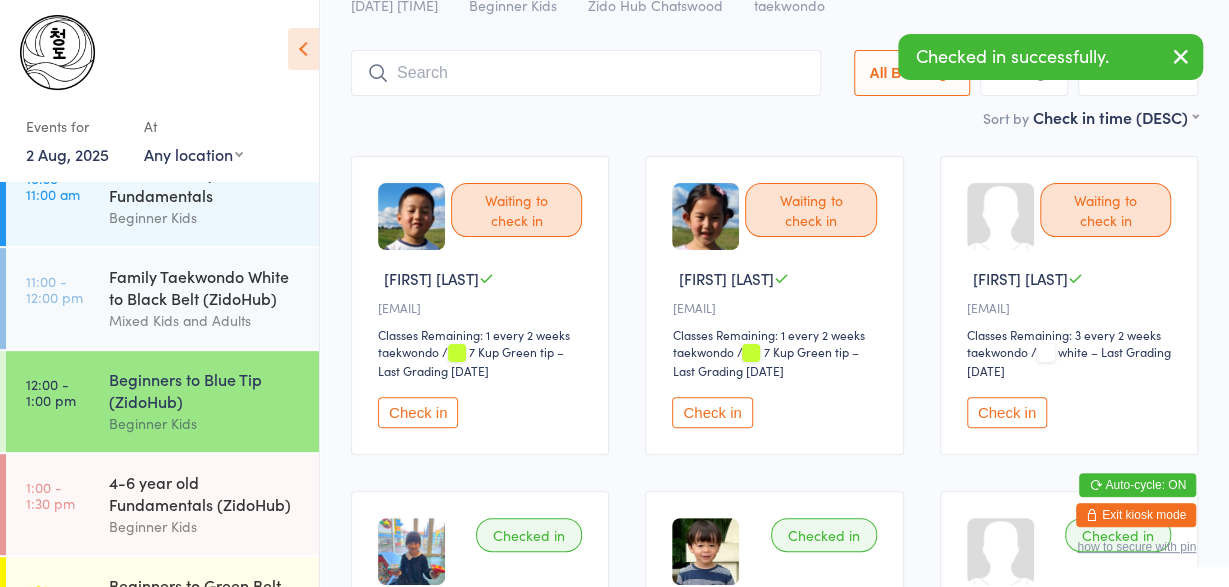 click on "Check in" at bounding box center [418, 412] 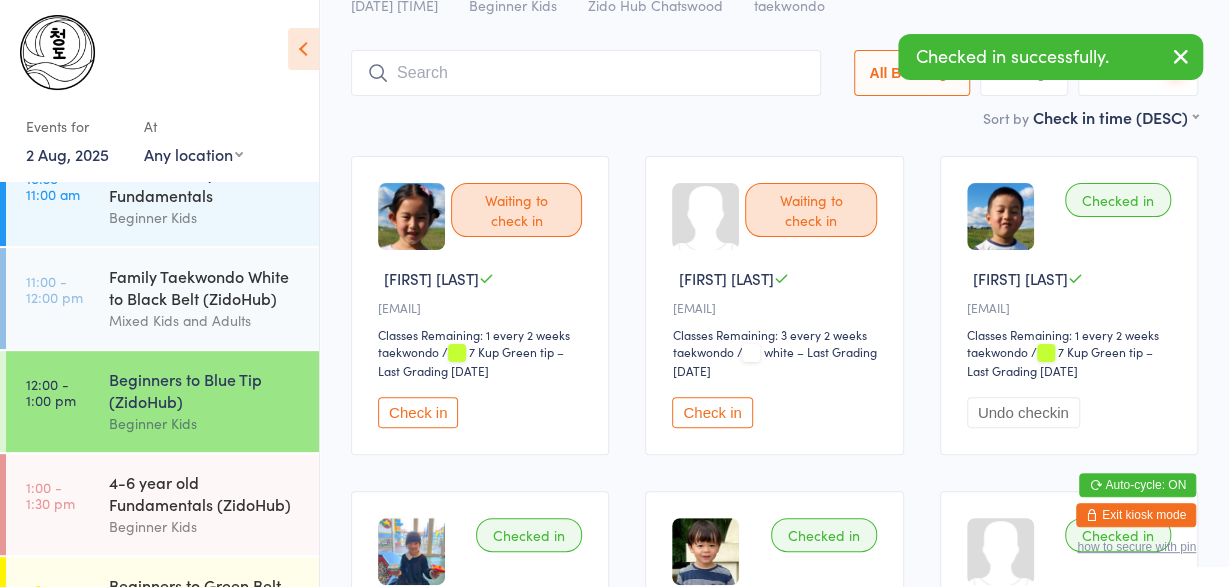 click on "Check in" at bounding box center (418, 412) 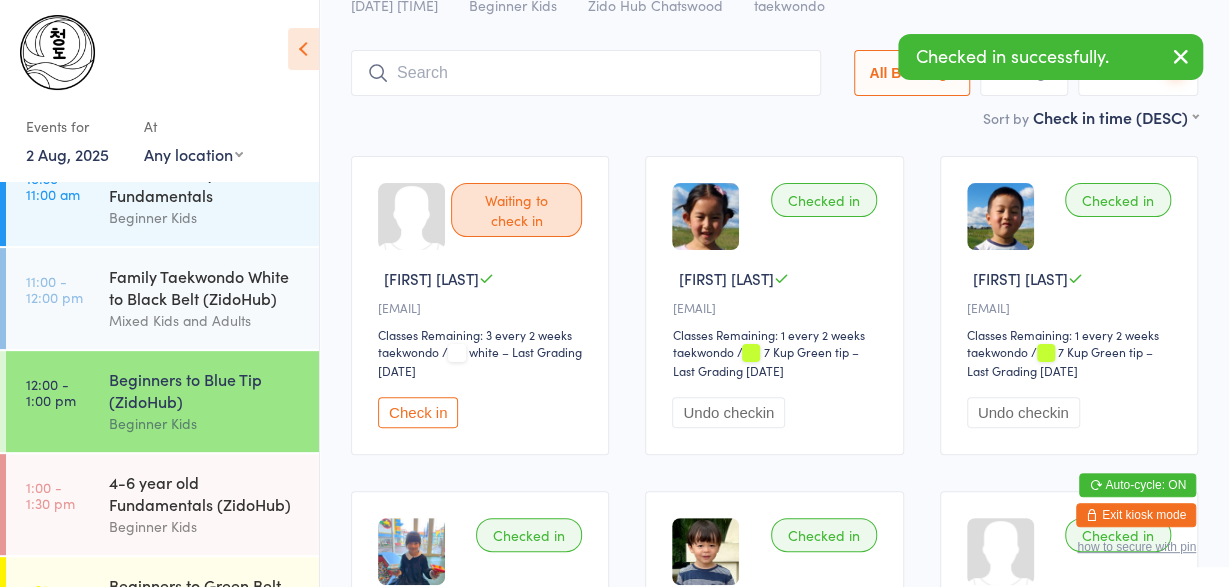 click on "Check in" at bounding box center [418, 412] 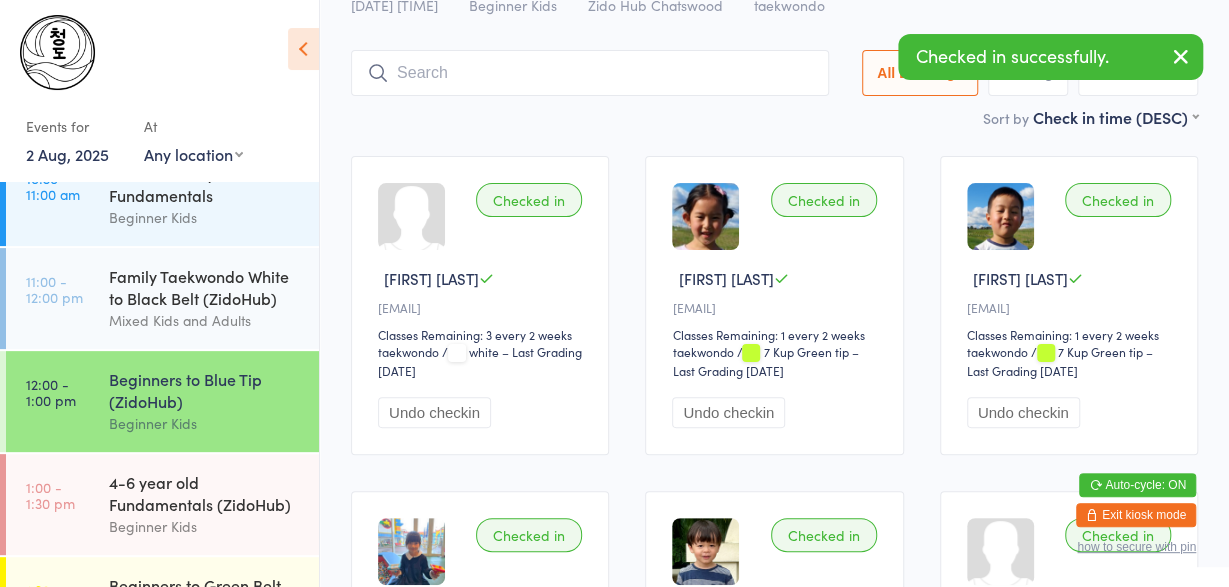 click at bounding box center [590, 73] 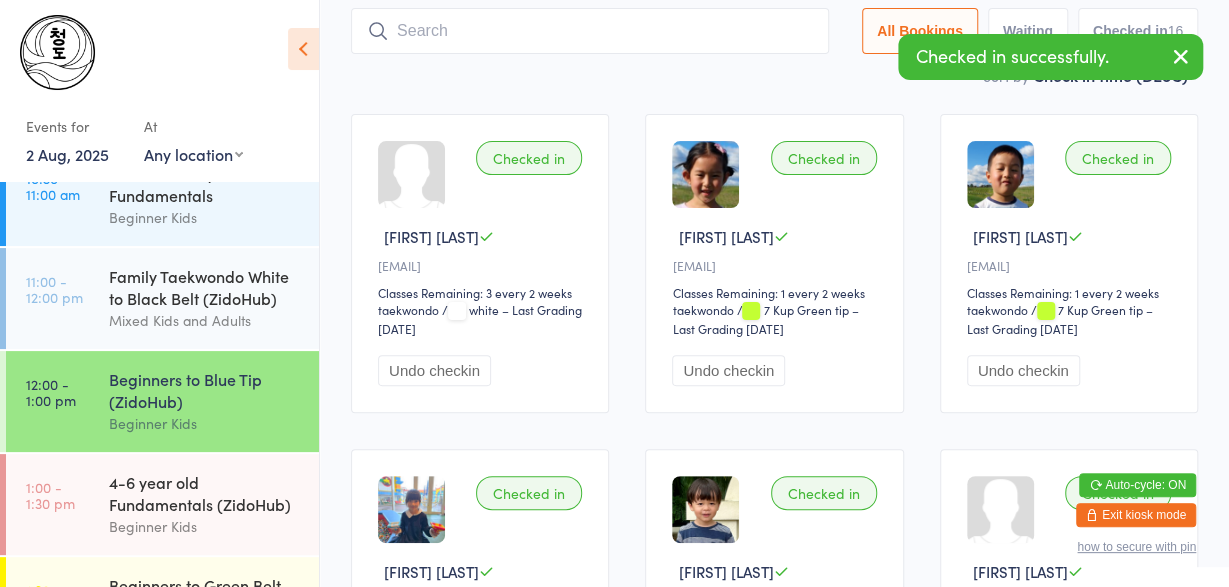 scroll, scrollTop: 132, scrollLeft: 0, axis: vertical 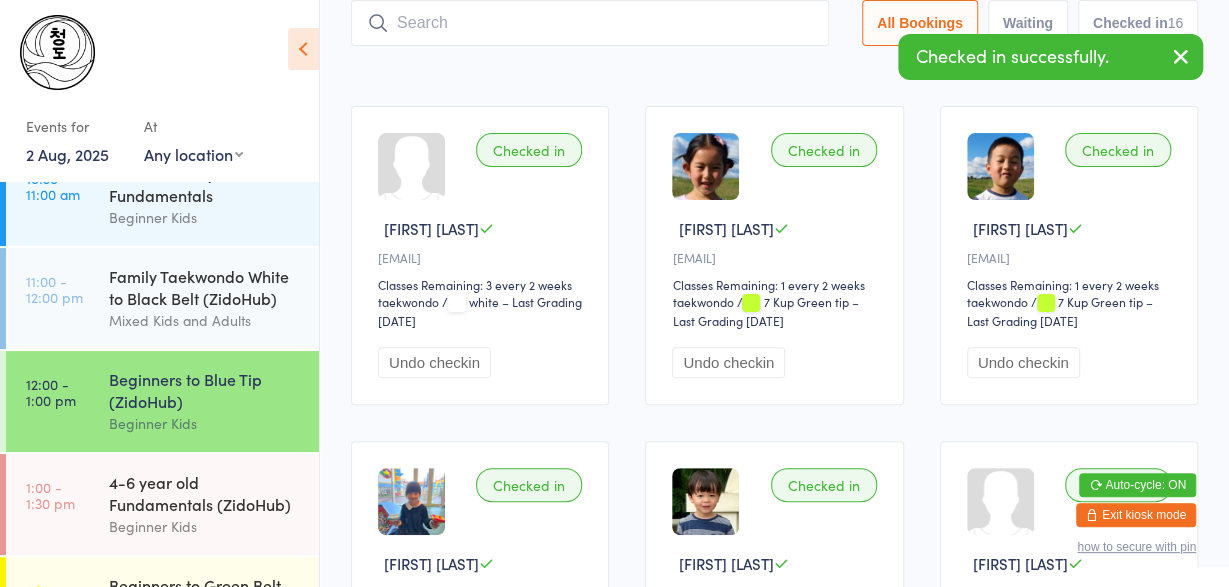 click on "Sort by   Check in time (DESC) First name (ASC) First name (DESC) Last name (ASC) Last name (DESC) Check in time (ASC) Check in time (DESC) Rank (ASC) Rank (DESC)" at bounding box center [774, 67] 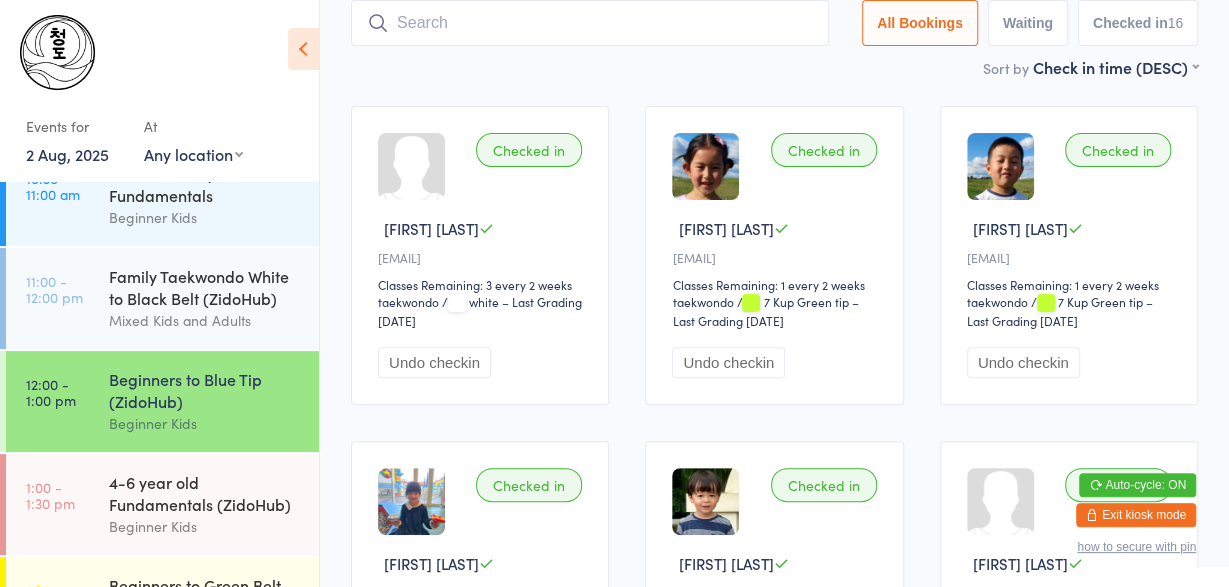 click at bounding box center (590, 23) 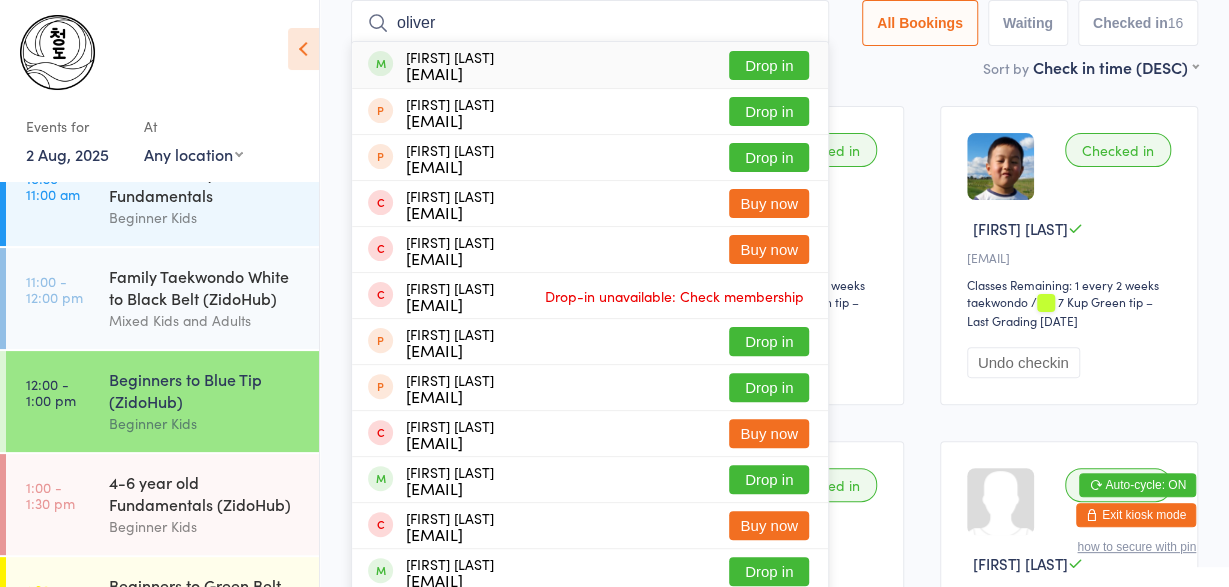 type on "oliver" 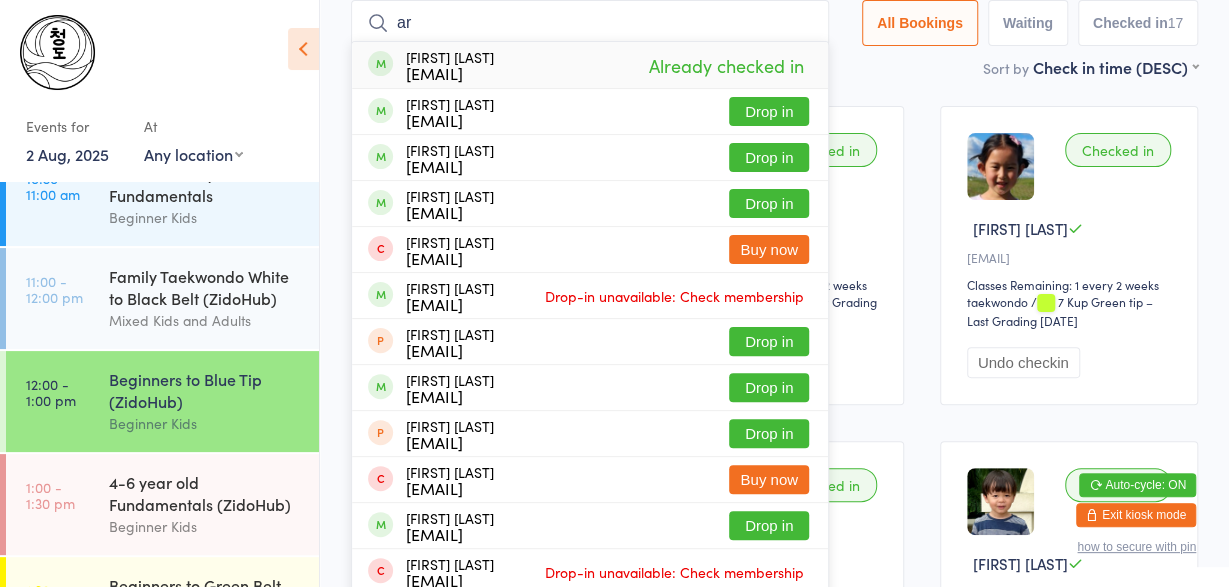 type on "a" 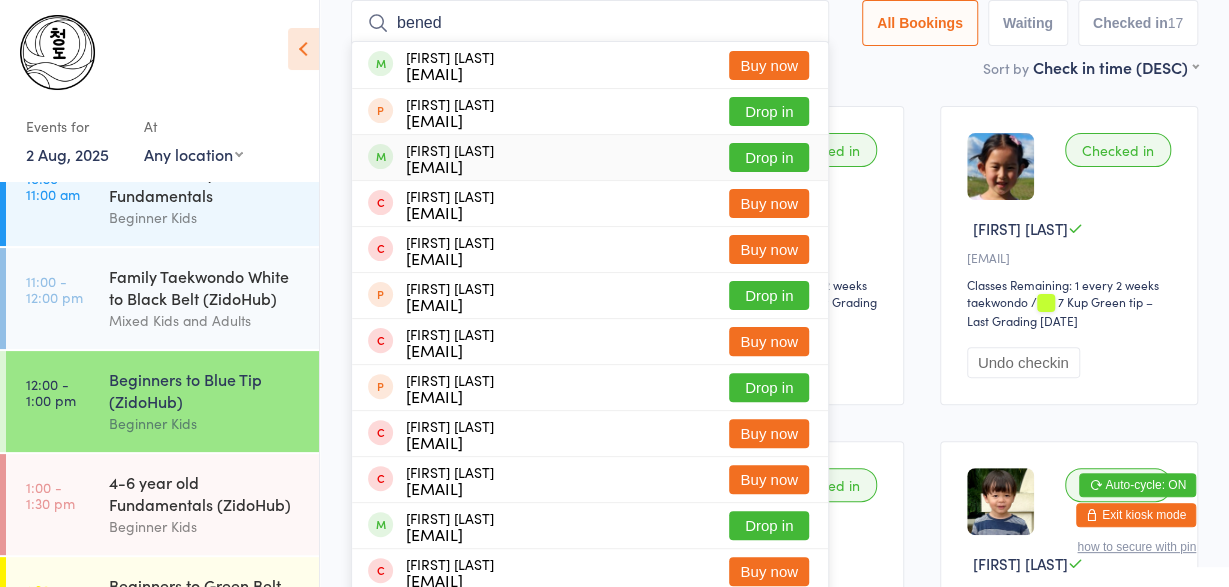 type on "bened" 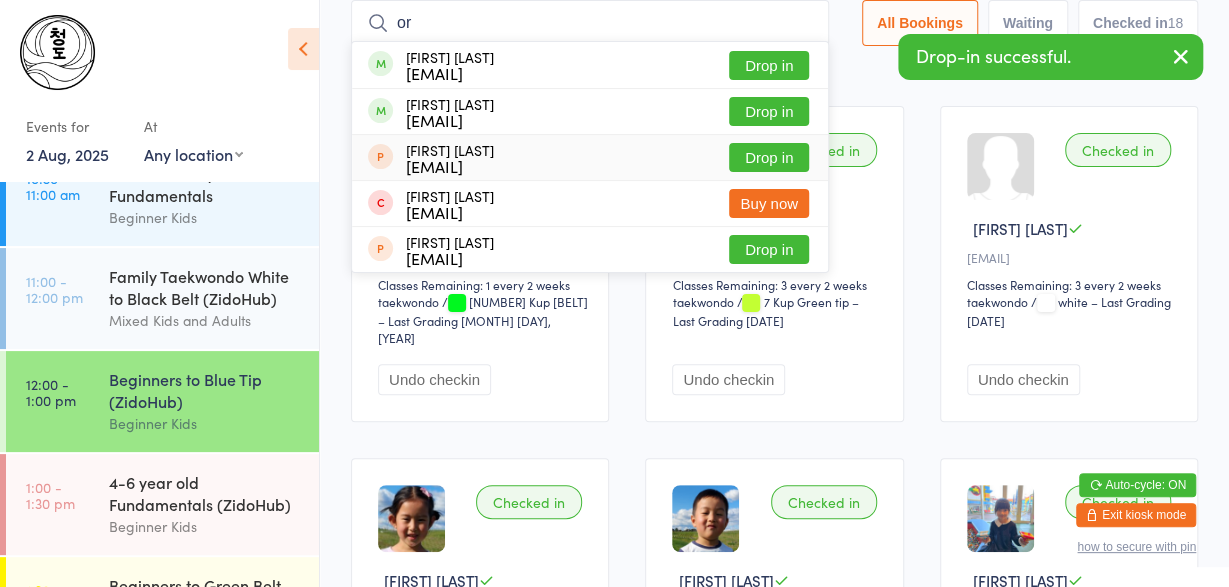 type on "o" 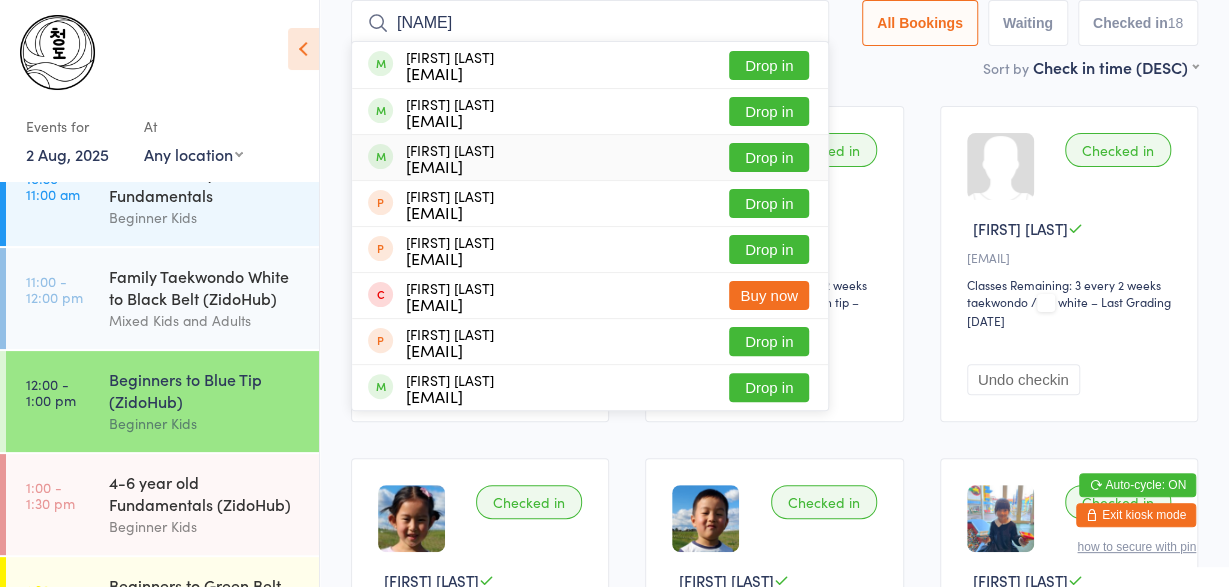 type on "[NAME]" 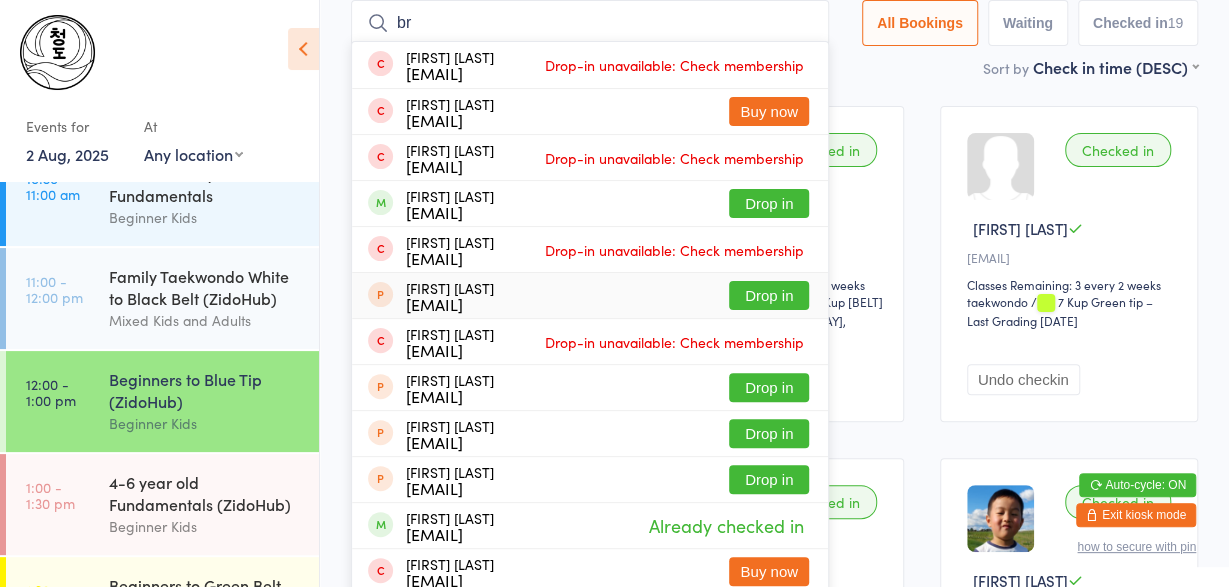 type on "b" 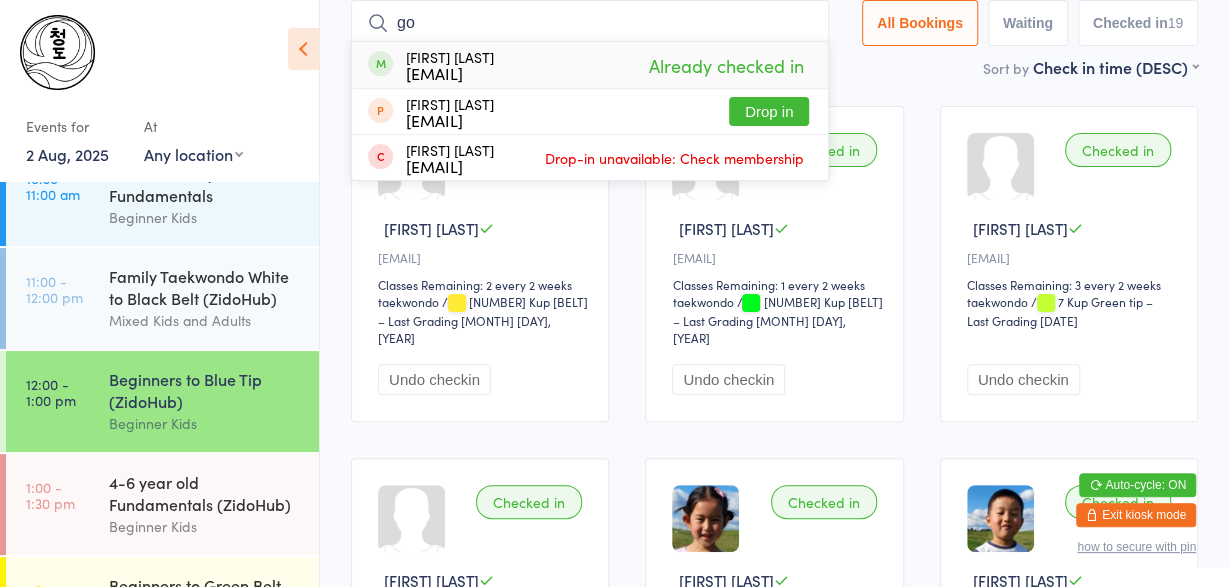 type on "g" 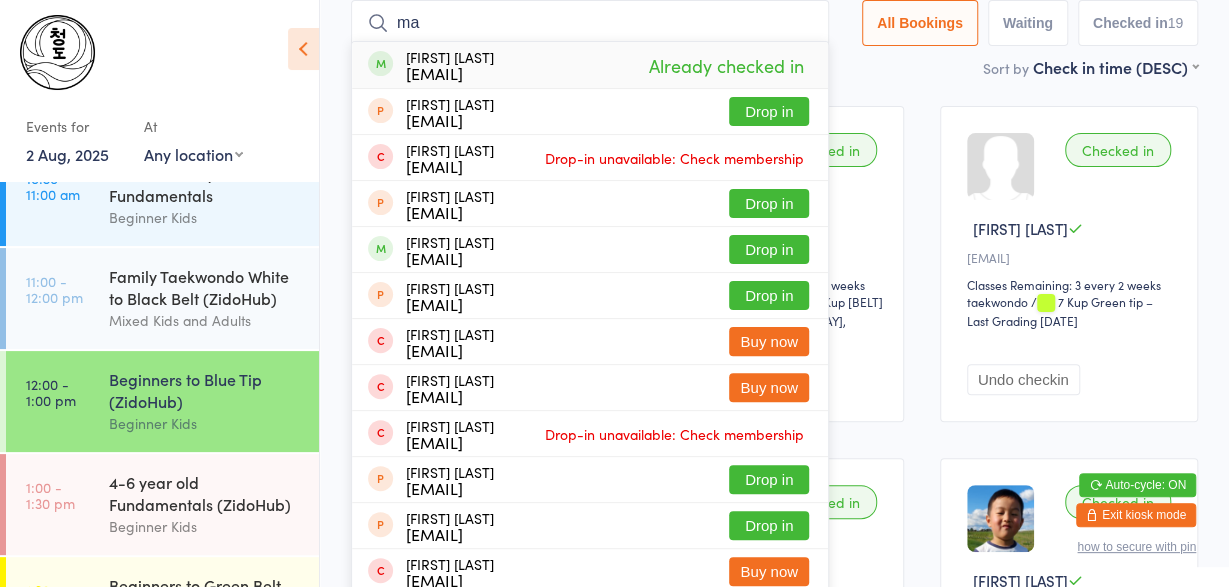 type on "m" 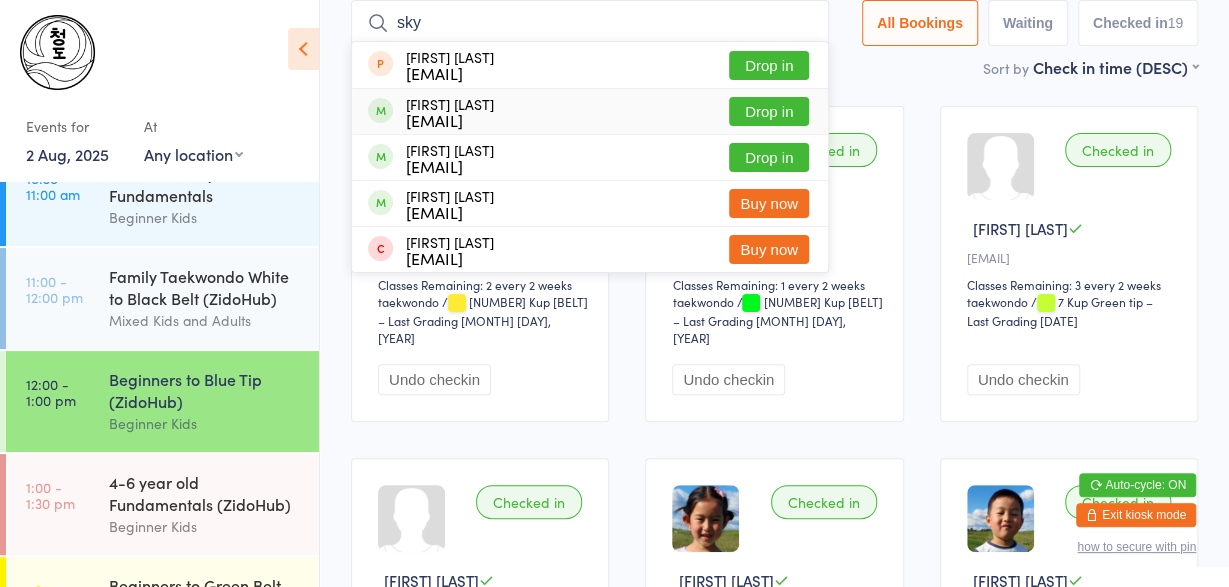 type on "sky" 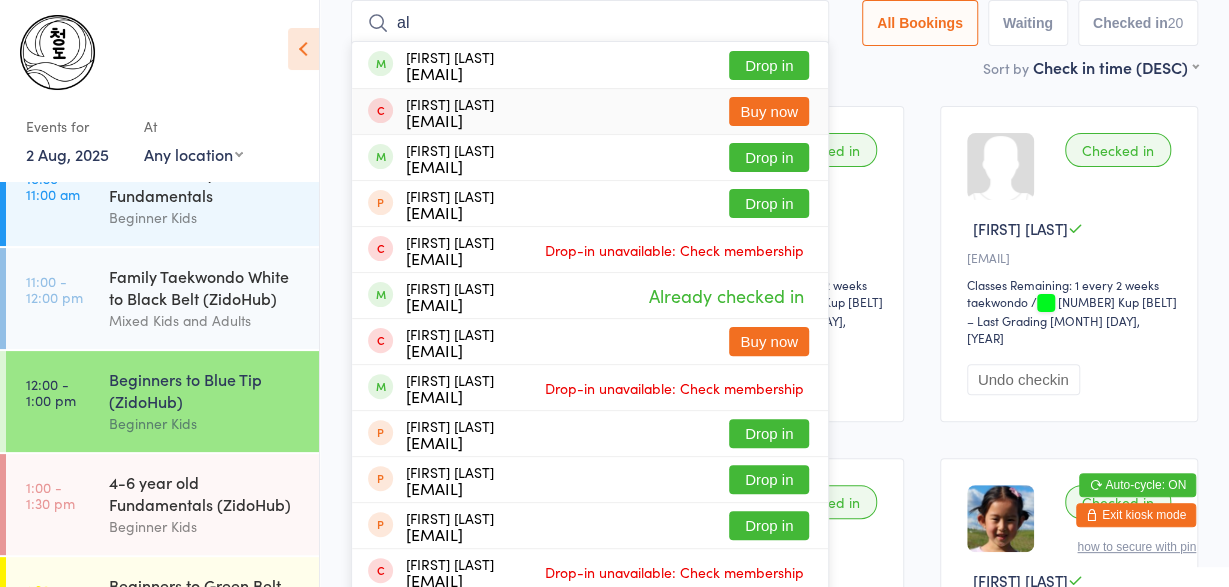 type on "a" 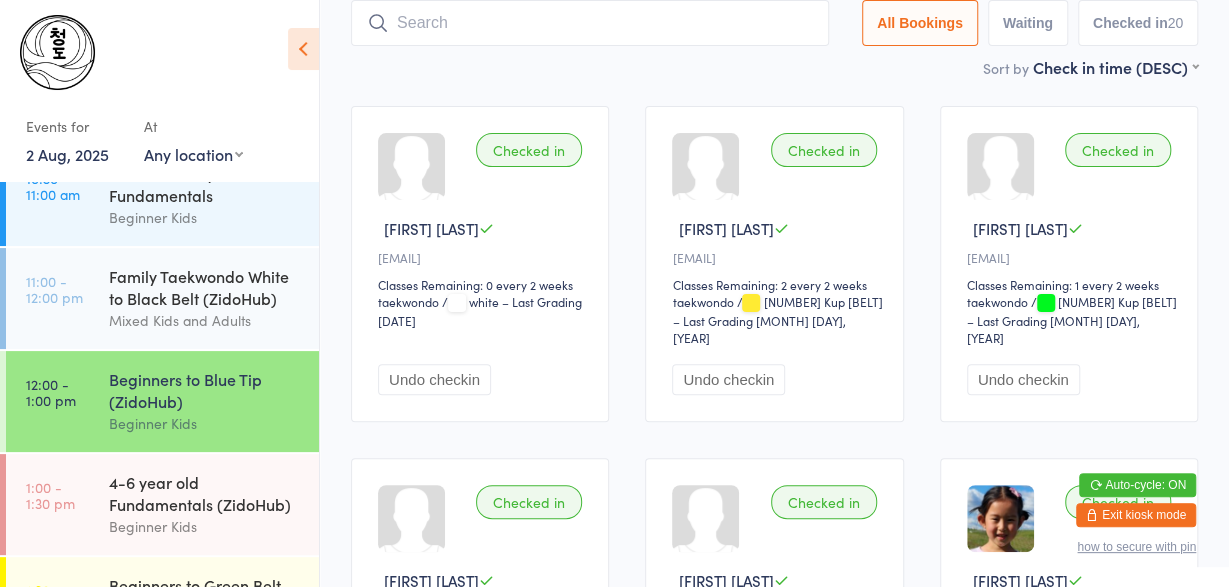 click at bounding box center (590, 23) 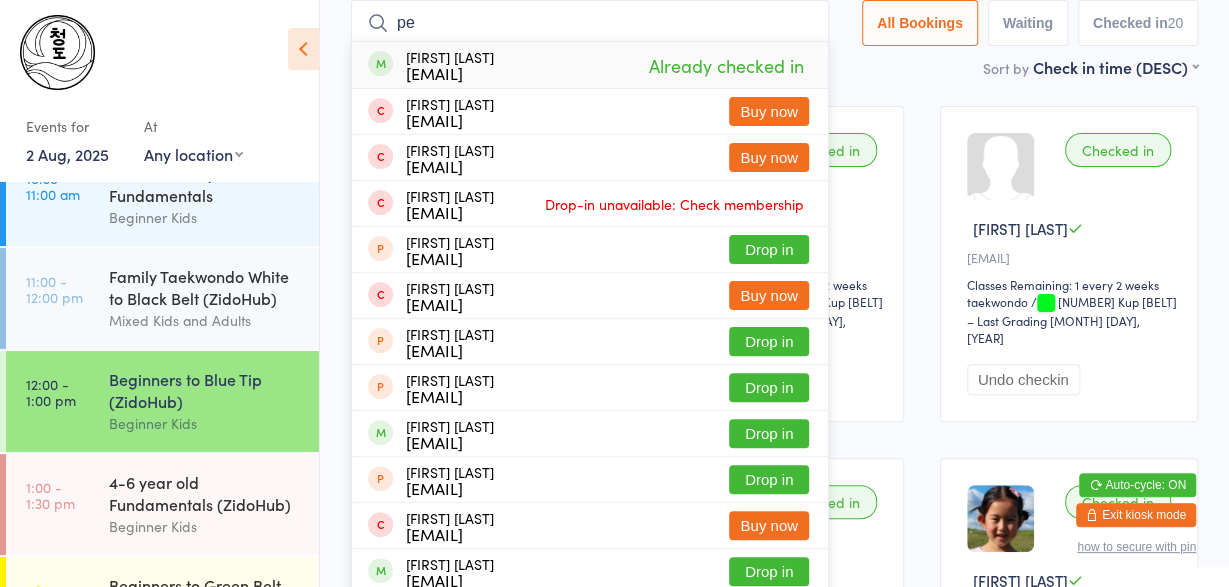 type on "p" 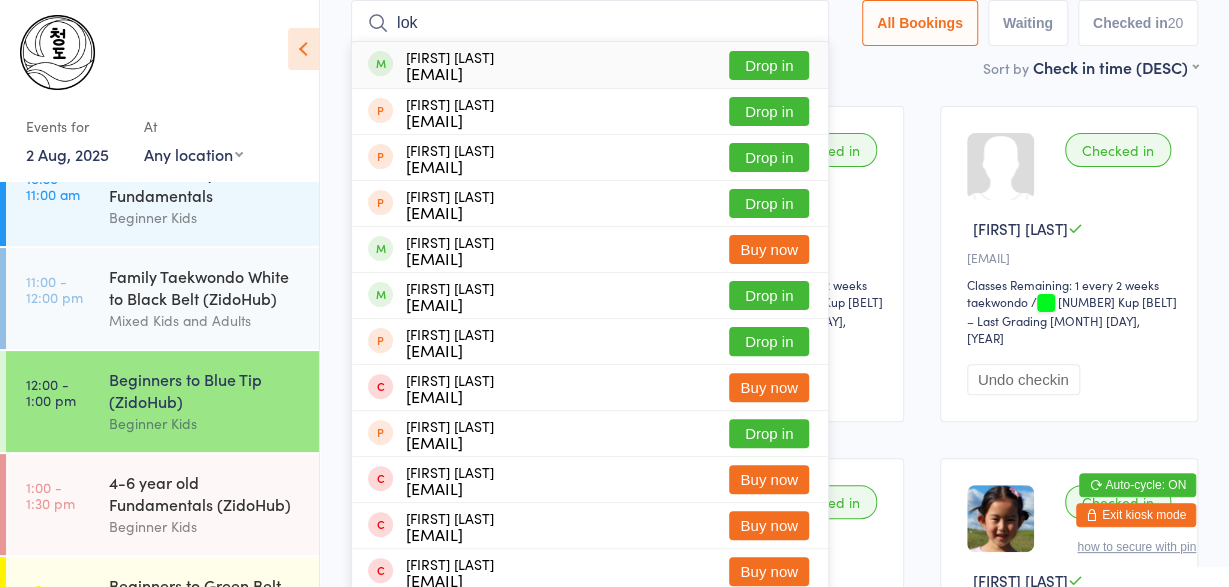 type on "lok" 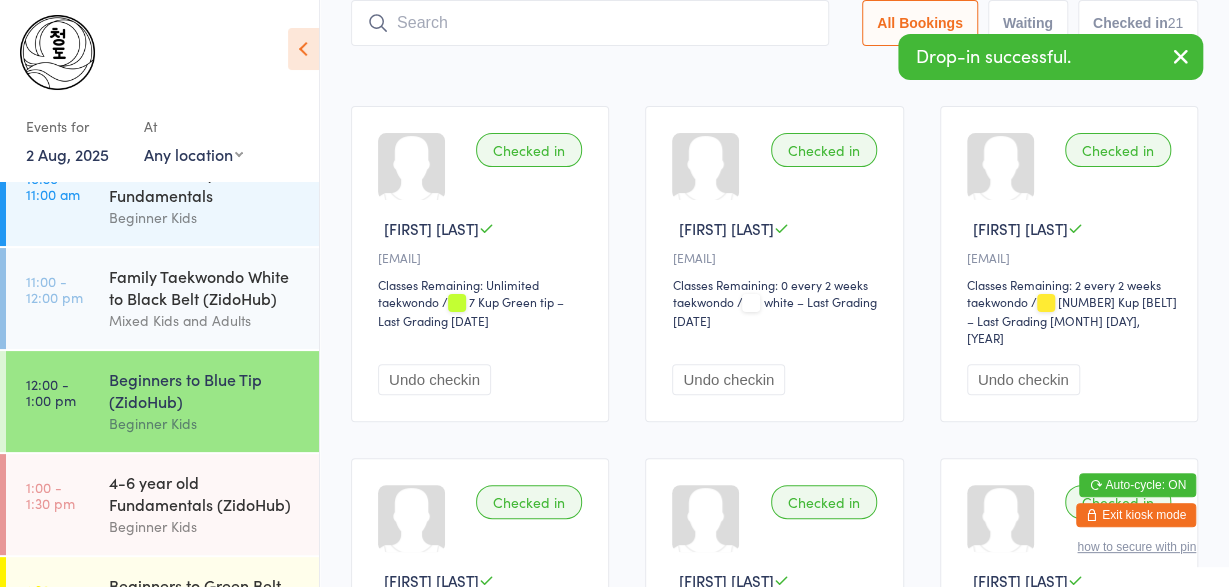 click on "[BELT] to [BELT] (ZidoHub… Check-in [DAY] [MONTH] [TIME] [MERIDIEM] Beginner Kids Zido Hub Chatswood taekwondo Manual search Scanner input All Bookings Waiting Checked in Checked in [FIRST] [LAST] [EMAIL] Classes Remaining: Unlimited taekwondo taekwondo / [NUMBER] Kup [BELT] – Last Grading [MONTH] [DAY], [YEAR] Undo checkin Checked in [FIRST] [LAST] [EMAIL] Classes Remaining: 0 every 2 weeks taekwondo taekwondo / [BELT] – Last Grading [MONTH] [DAY], [YEAR] Undo checkin Checked in [FIRST] [LAST] [EMAIL] Classes Remaining: 2 every 2 weeks taekwondo taekwondo / [NUMBER] Kup [BELT] – Last Grading [MONTH] [DAY], [YEAR] Undo checkin Checked in [FIRST] [LAST] [EMAIL] Classes Remaining: 1 every 2 weeks taekwondo taekwondo / Undo checkin Checked in /" at bounding box center (774, 1199) 